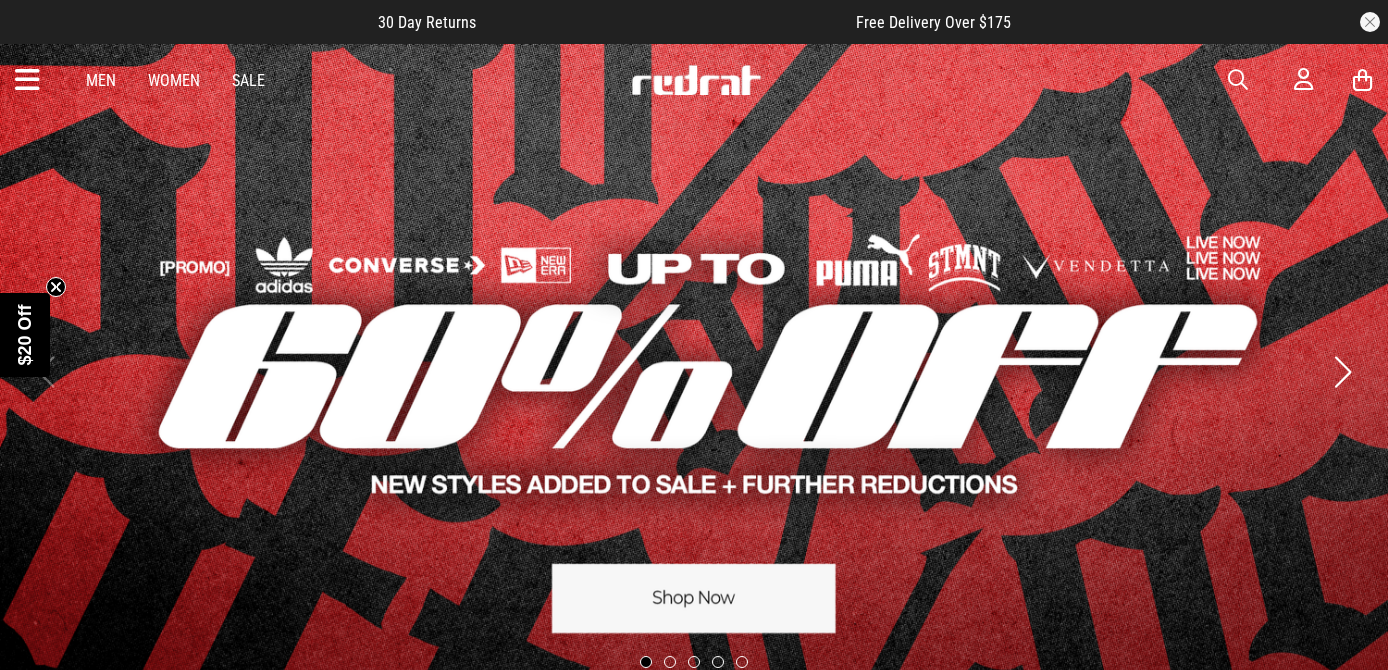 scroll, scrollTop: 0, scrollLeft: 0, axis: both 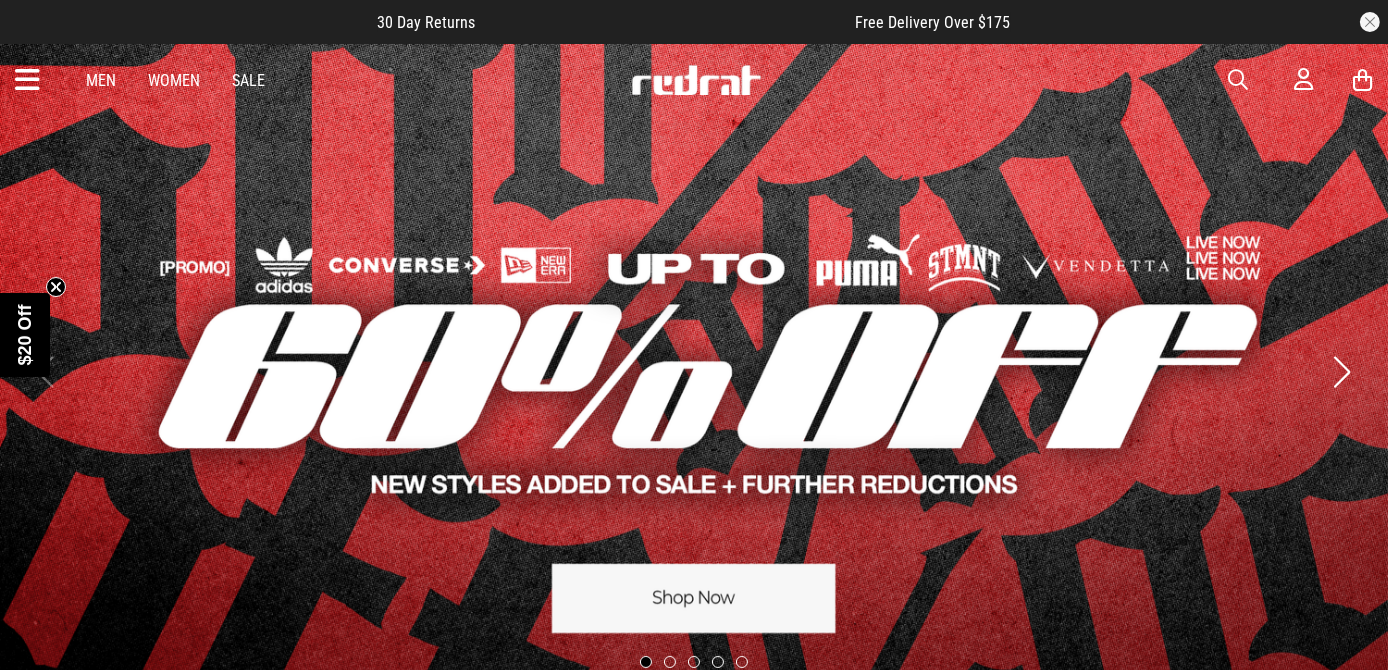 drag, startPoint x: 120, startPoint y: 79, endPoint x: 186, endPoint y: 95, distance: 67.911705 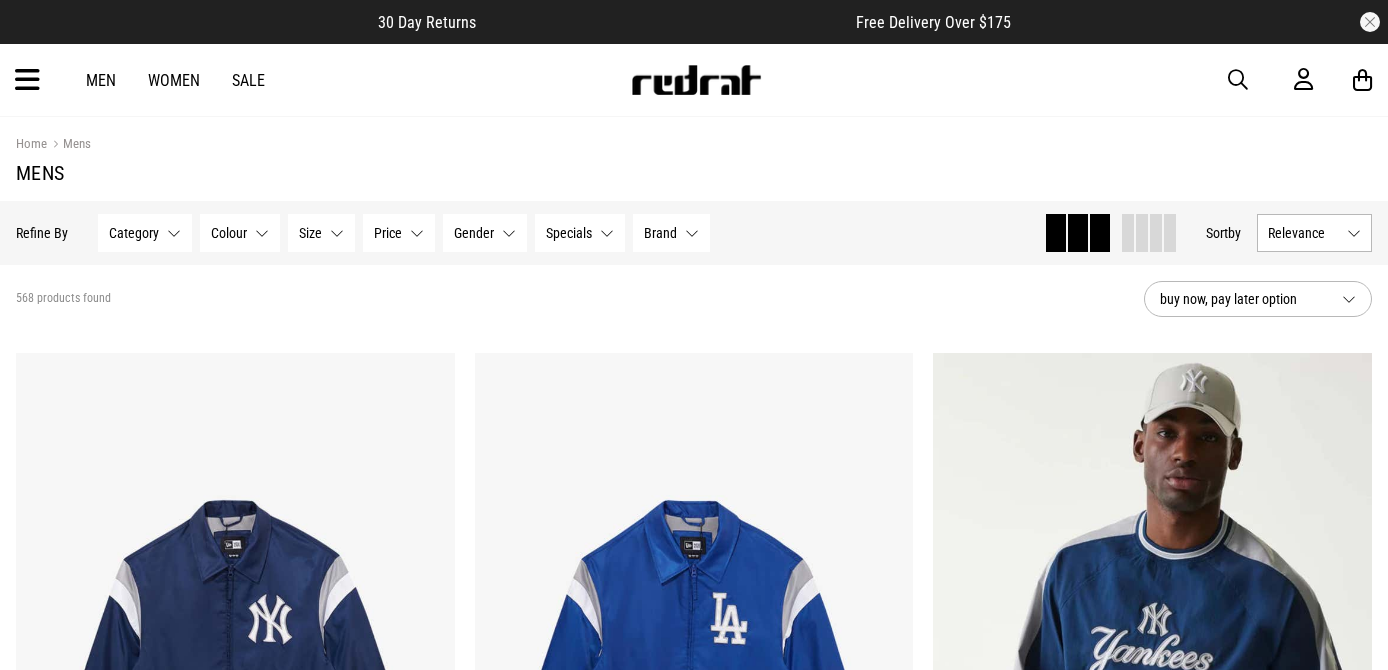 scroll, scrollTop: 0, scrollLeft: 0, axis: both 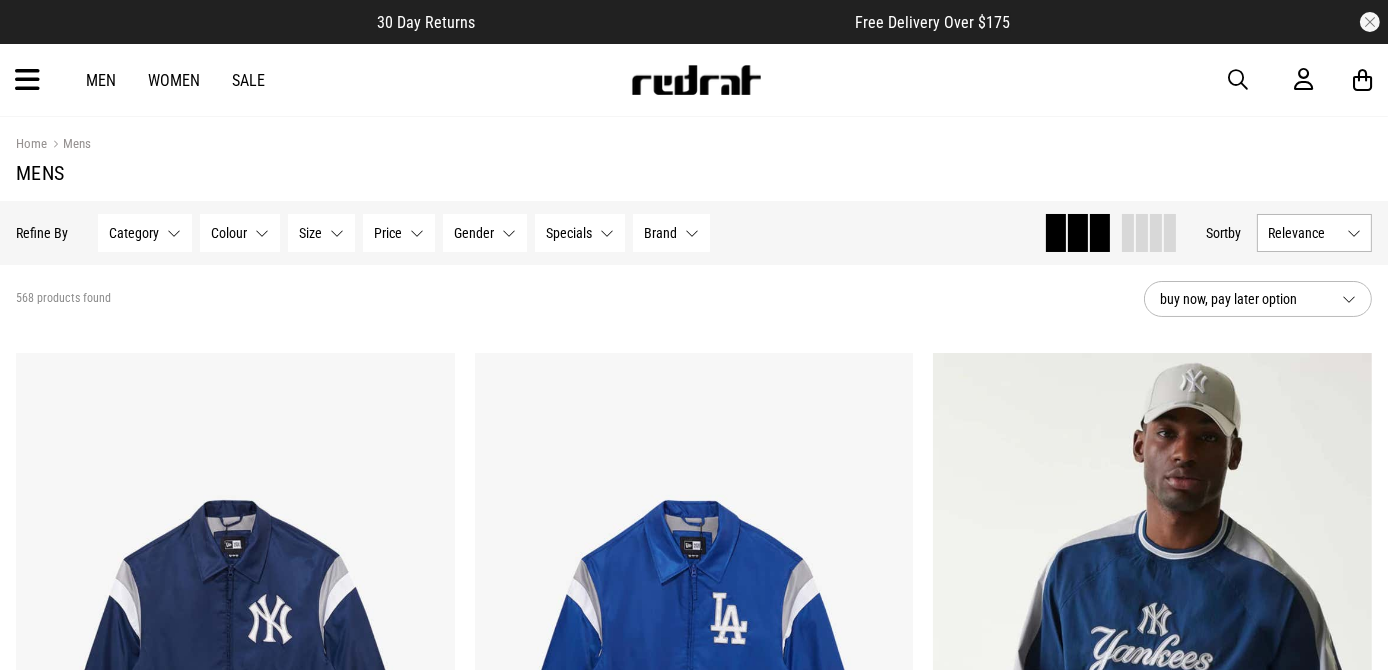 click on "Sale" at bounding box center [248, 80] 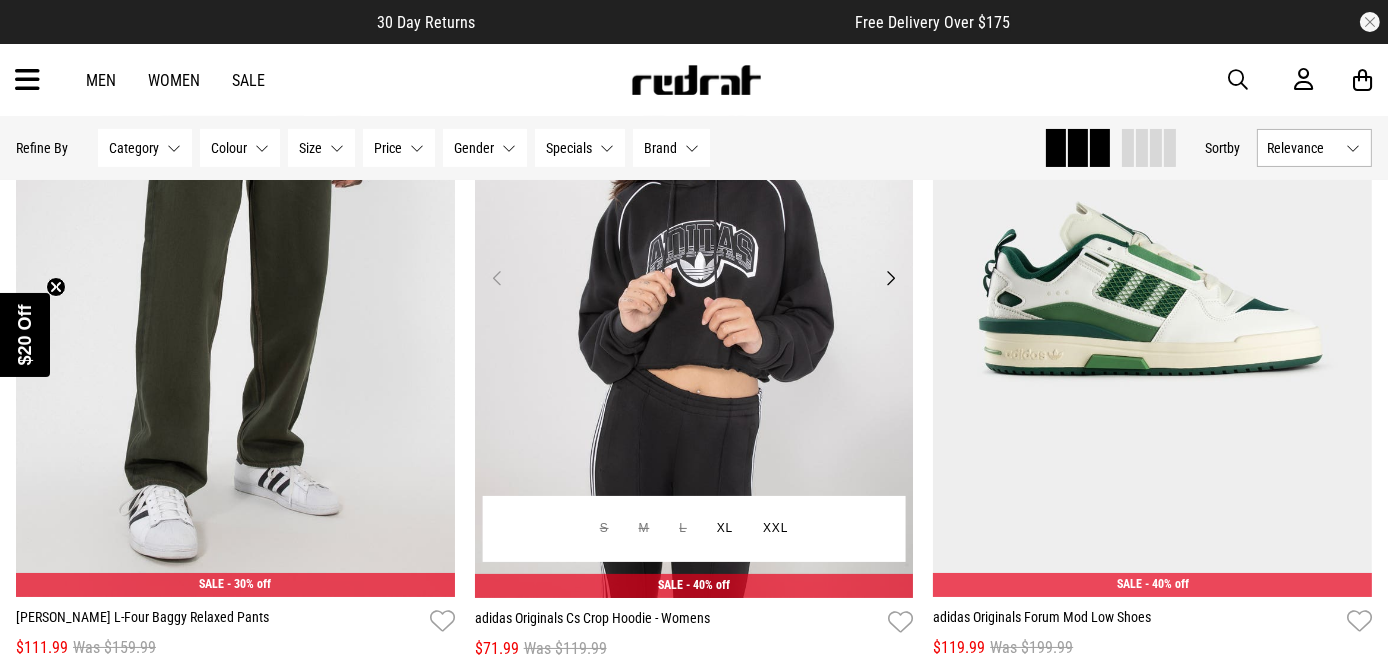 scroll, scrollTop: 370, scrollLeft: 0, axis: vertical 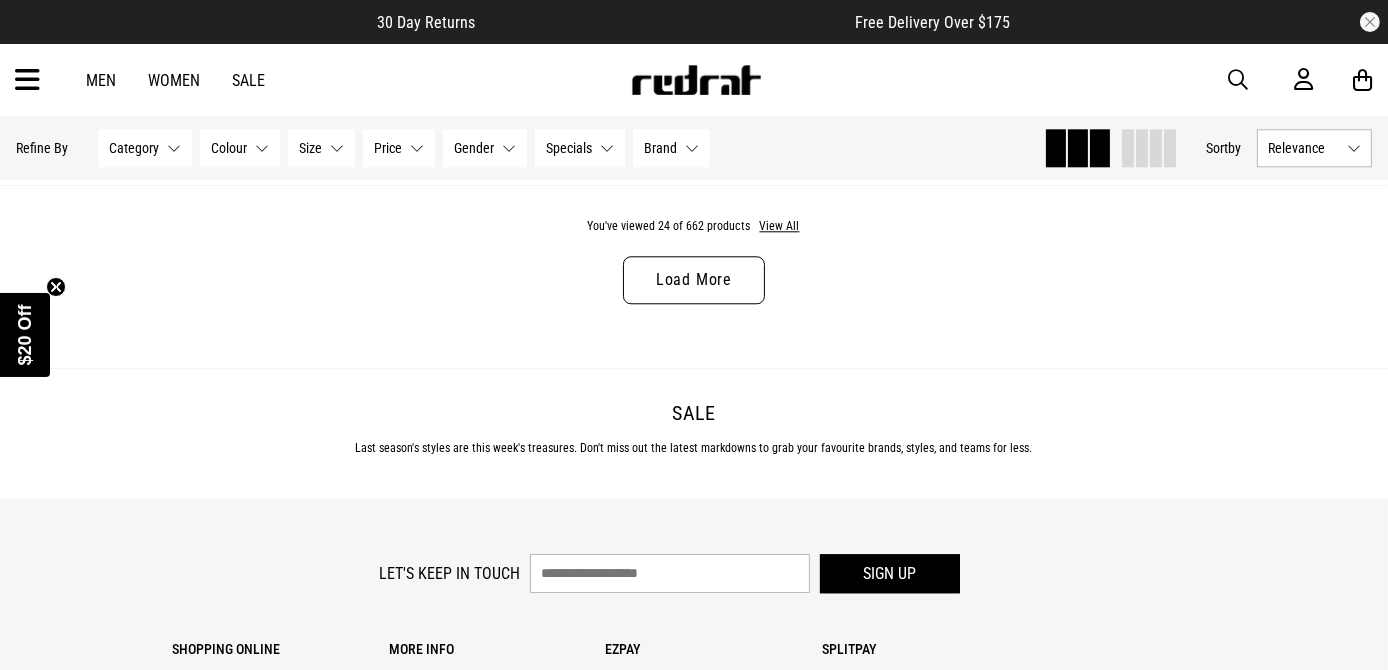 click on "Load More" at bounding box center [694, 280] 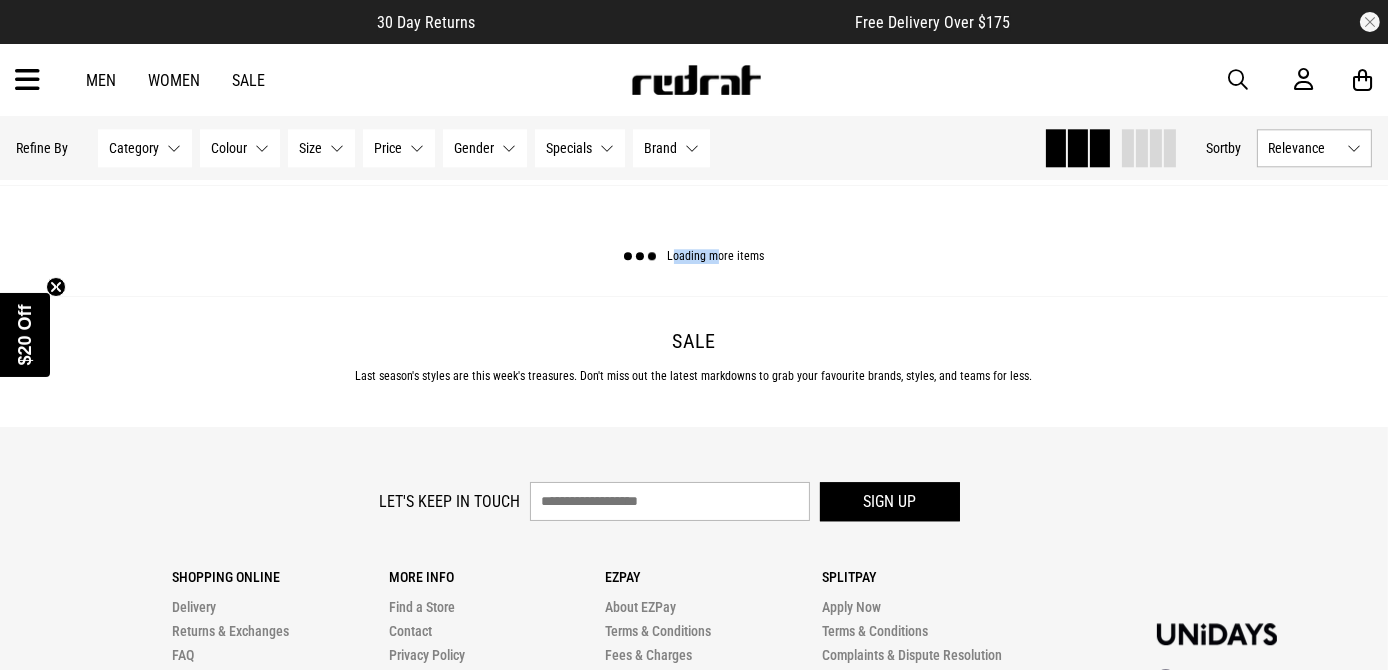 click on "Home Sale   Sale     Hide   Refine s   Refine By      Filters  Category  None selected   Category  0 Selected  Clear  Sale - Accessories (143) Sale - Footwear (145) Sale - Headwear (127) Sale - Mens (198) Sale - Womens (167) Sale - Youth & Kids (78) Colour  None selected   Colour  0 Selected  Clear  Beige (20) Black (176) Blue (57) Brown (35) Gold (44) Green (33) Grey (22) Maroon (7) Multi (88) Orange (3) Pink (27) Purple (22) Red (20) Silver (12) Unknown (3) White (90) Yellow (3) Size  None selected   Size  0 Selected  Clear  1 (32) 2 (26) 3 (11) 4 (31) 5 (33) 6 (53) 7 (50) 8 (58) 9 (48) 10 (74) 11 (55) 12 (66) 13 (34) 14 (21) 16 (4) 20 (1) 21 (1) 22 (1) 26 (1) 28 (2) 30 (2) 32 (4) 34 (4) 36 (2) 38 (3) 40 (1) 42 (1) 44 (2) 46 (1) 0-3M (1) 23/24 (9) 25/26 (7) 27/28 (6) 29/30 (6) 2XL (45) 3.5-6 (1) 31/32 (3) 33/34 (2) 35/36 (1) 39/40 (1) 3XL (20) 4XL (23) 5XL (21) 6x (1) 7 1/2 (1) 7 1/4 (1) 7 3/4 (2) 7 3/8 (2) 7 5/8 (1) 7 7/8 (3) 7-8Y (1) K10 (1) K11 (11) K12 (12) K13 (9) L (99) L-XL (9) M (106) M-L (15) Nil S" at bounding box center [694, -2942] 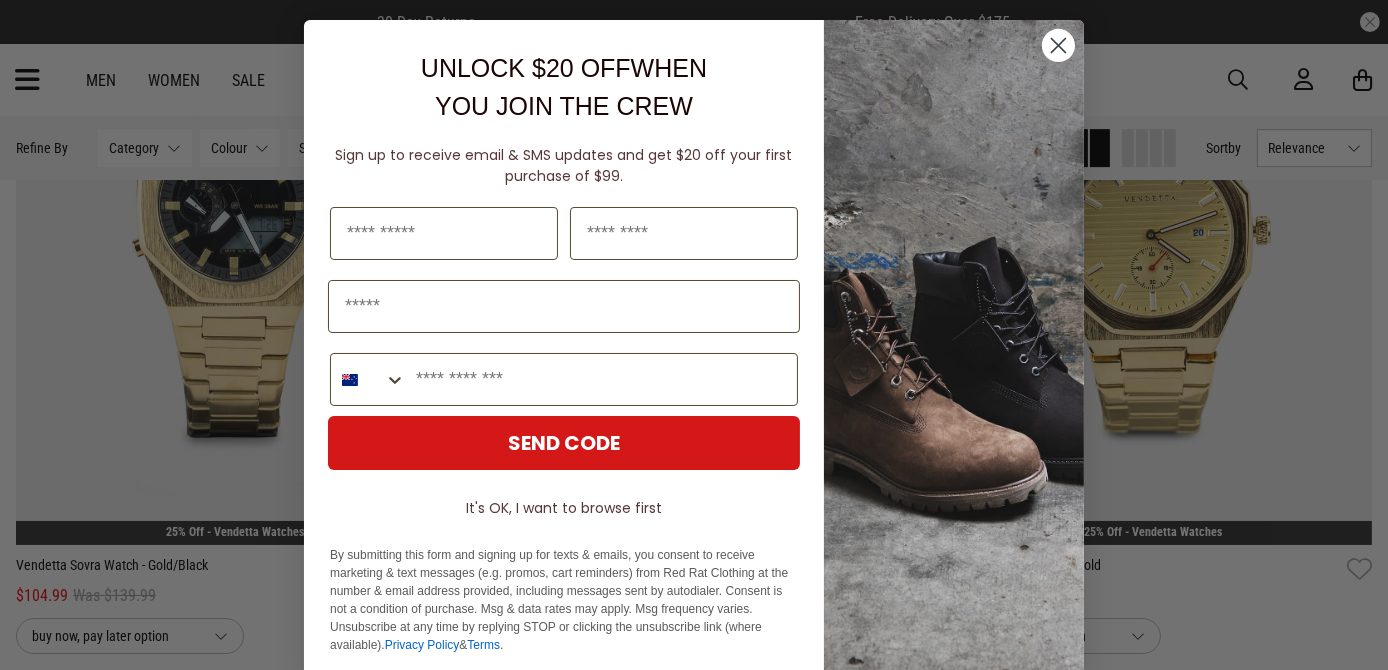 scroll, scrollTop: 8148, scrollLeft: 0, axis: vertical 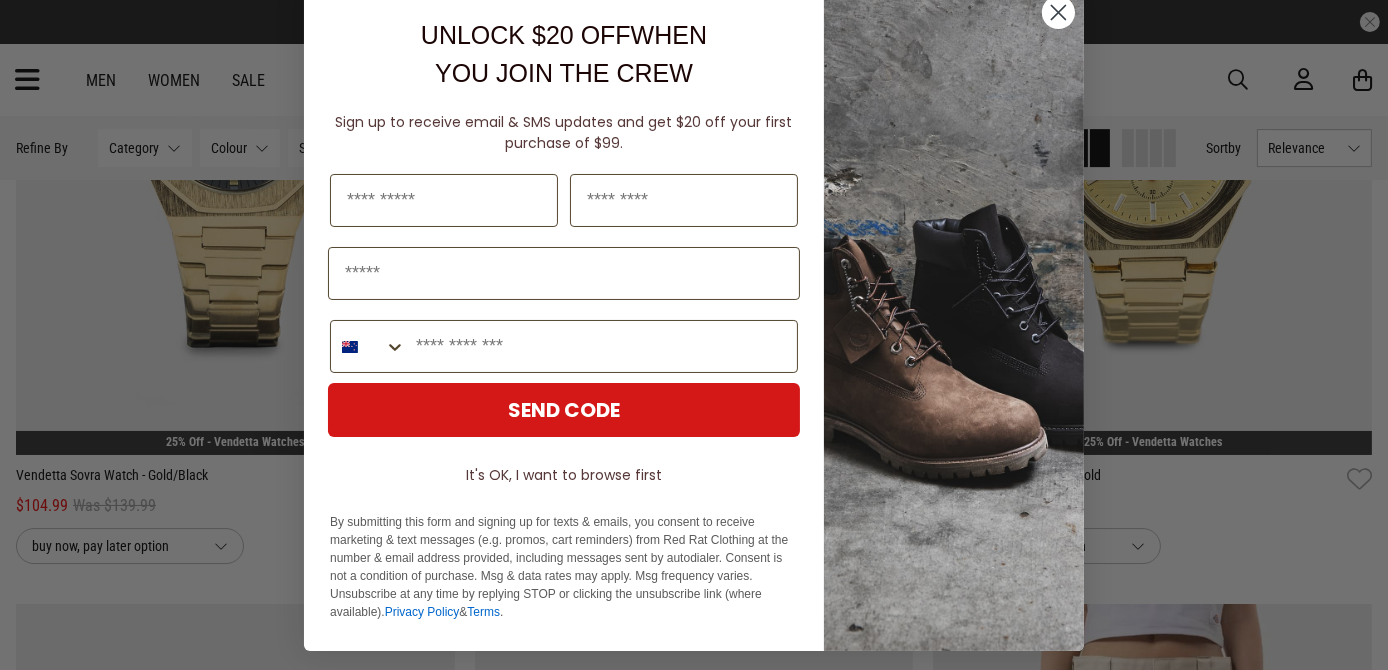 click on "Close dialog" 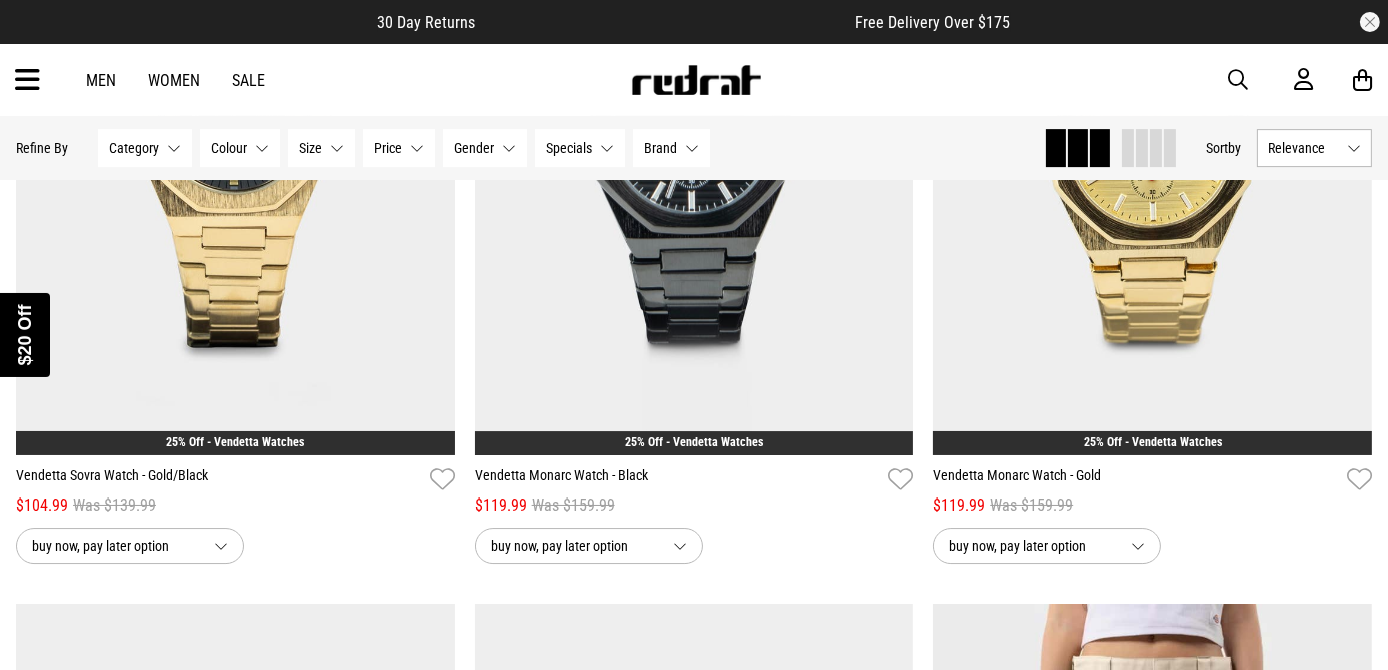 click on "Close dialog UNLOCK $20 OFF  WHEN
YOU JOIN THE CREW Sign up to receive email & SMS updates and get $20 off your first purchase of $99. Last Name Phone Number SEND CODE It's OK, I want to browse first By submitting this form and signing up for texts & emails, you consent to receive marketing & text messages (e.g. promos, cart reminders) from Red Rat Clothing at the number & email address provided, including messages sent by autodialer. Consent is not a condition of purchase. Msg & data rates may apply. Msg frequency varies. Unsubscribe at any time by replying STOP or clicking the unsubscribe link (where available).  Privacy Policy  &  Terms . ******" at bounding box center (694, 302) 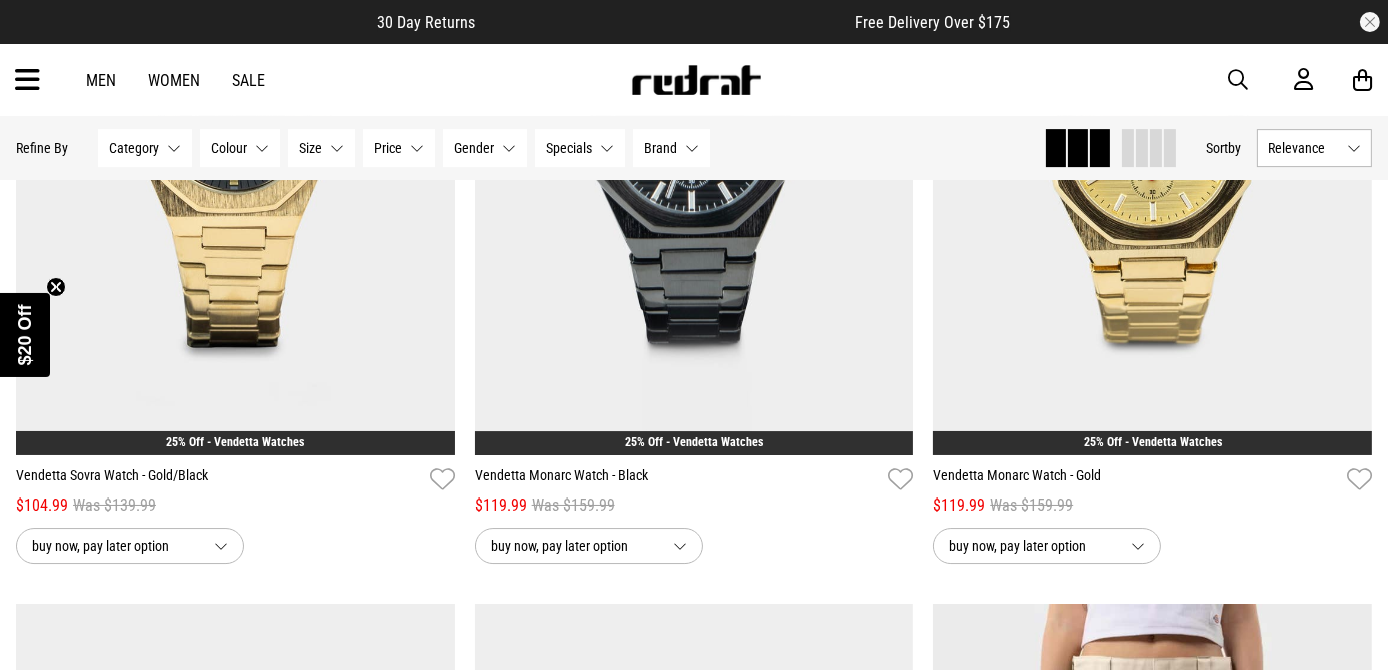 scroll, scrollTop: 0, scrollLeft: 0, axis: both 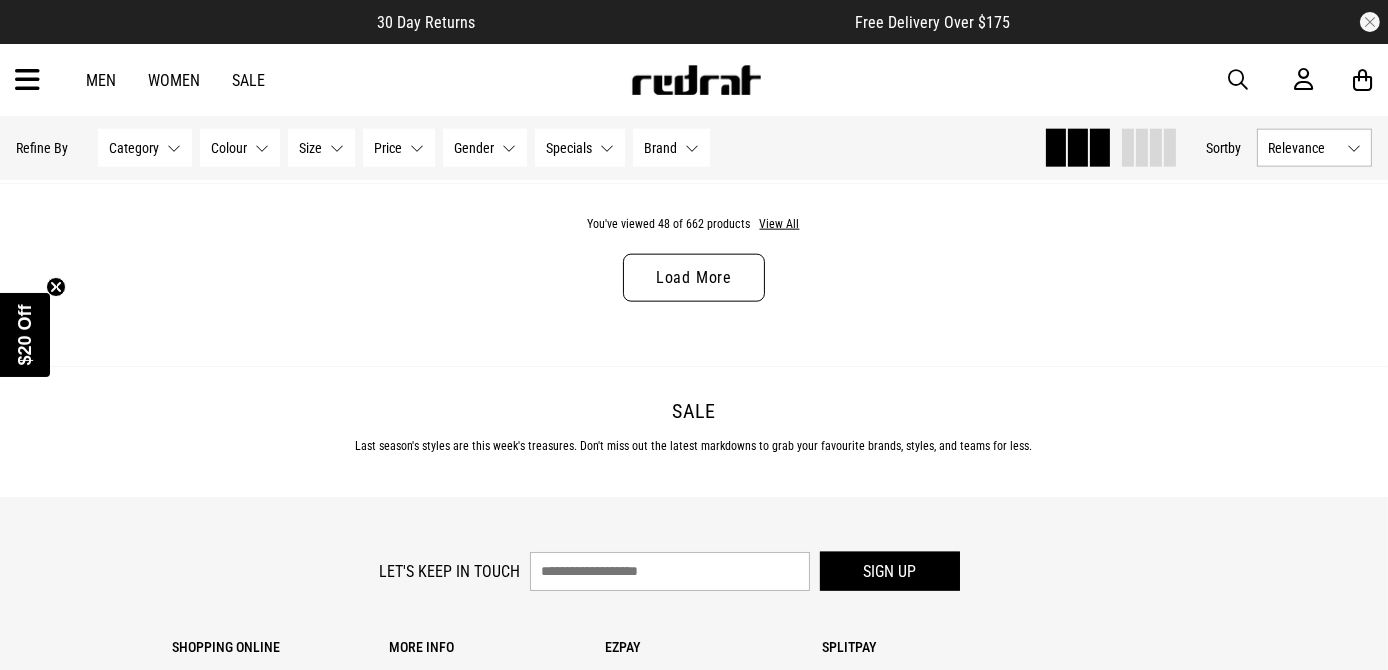 click on "Men" at bounding box center [101, 80] 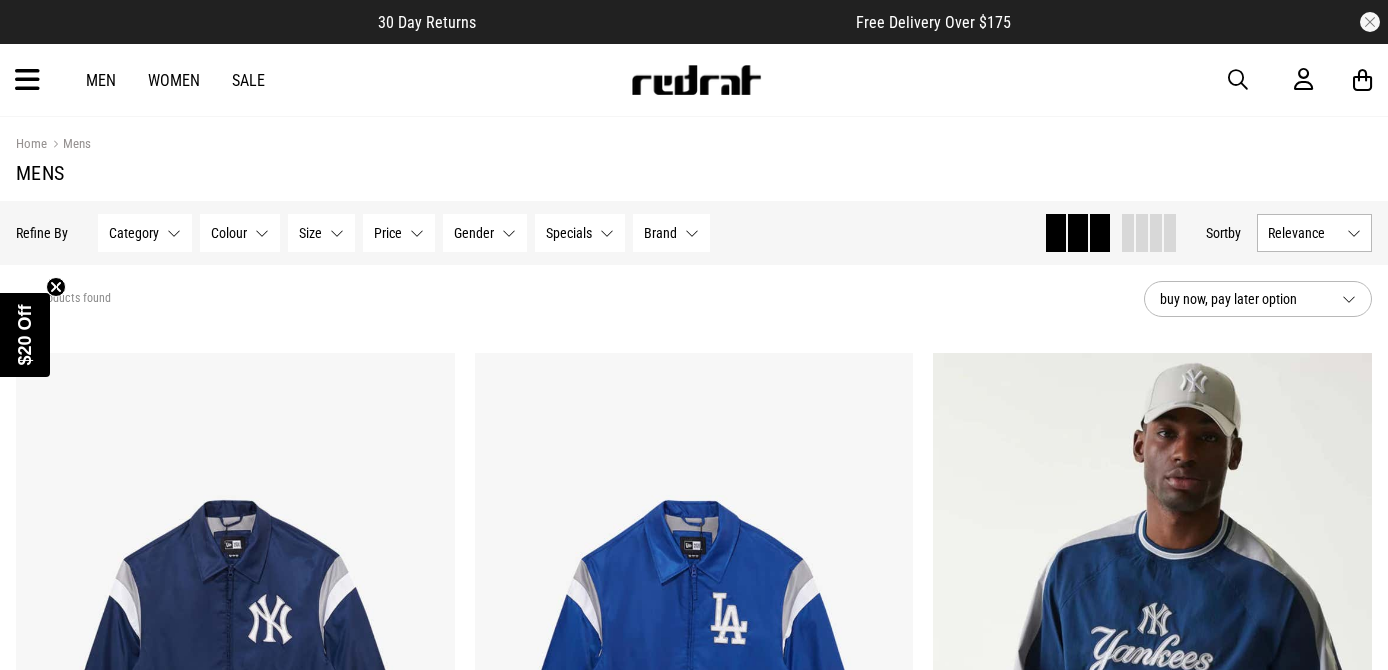 scroll, scrollTop: 0, scrollLeft: 0, axis: both 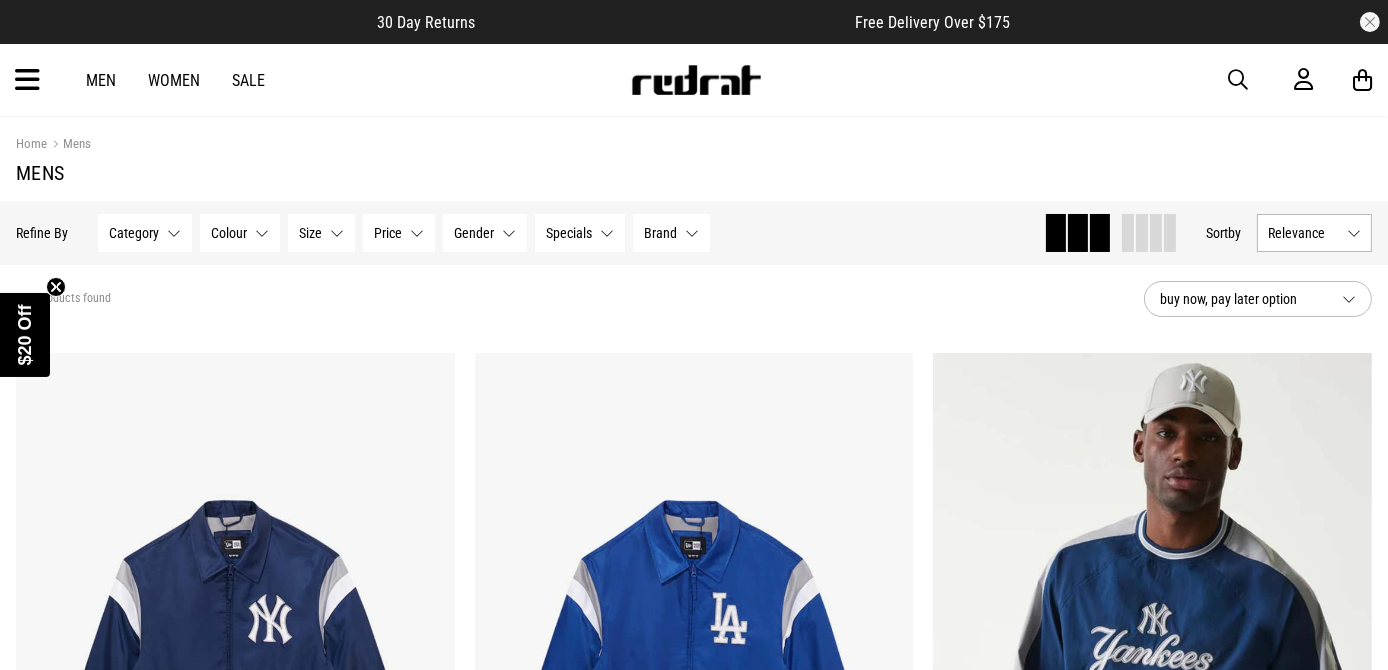 click on "Category  None selected" at bounding box center (145, 233) 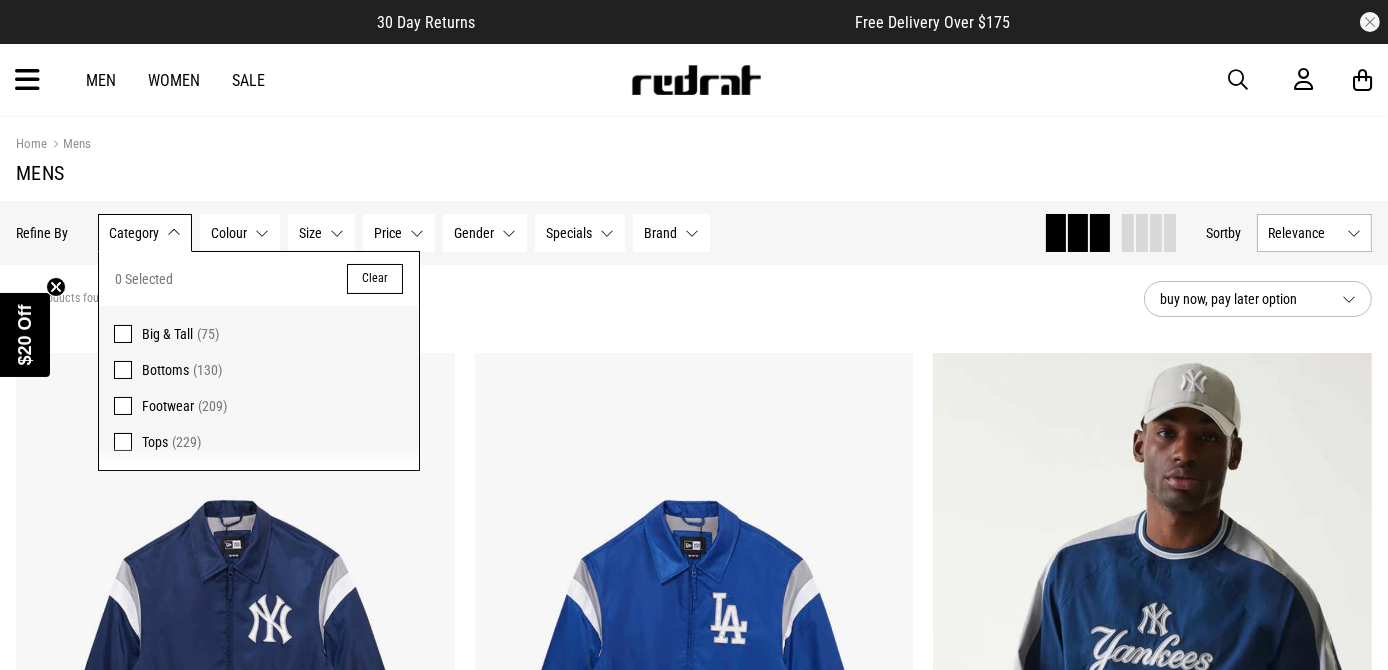 scroll, scrollTop: 0, scrollLeft: 0, axis: both 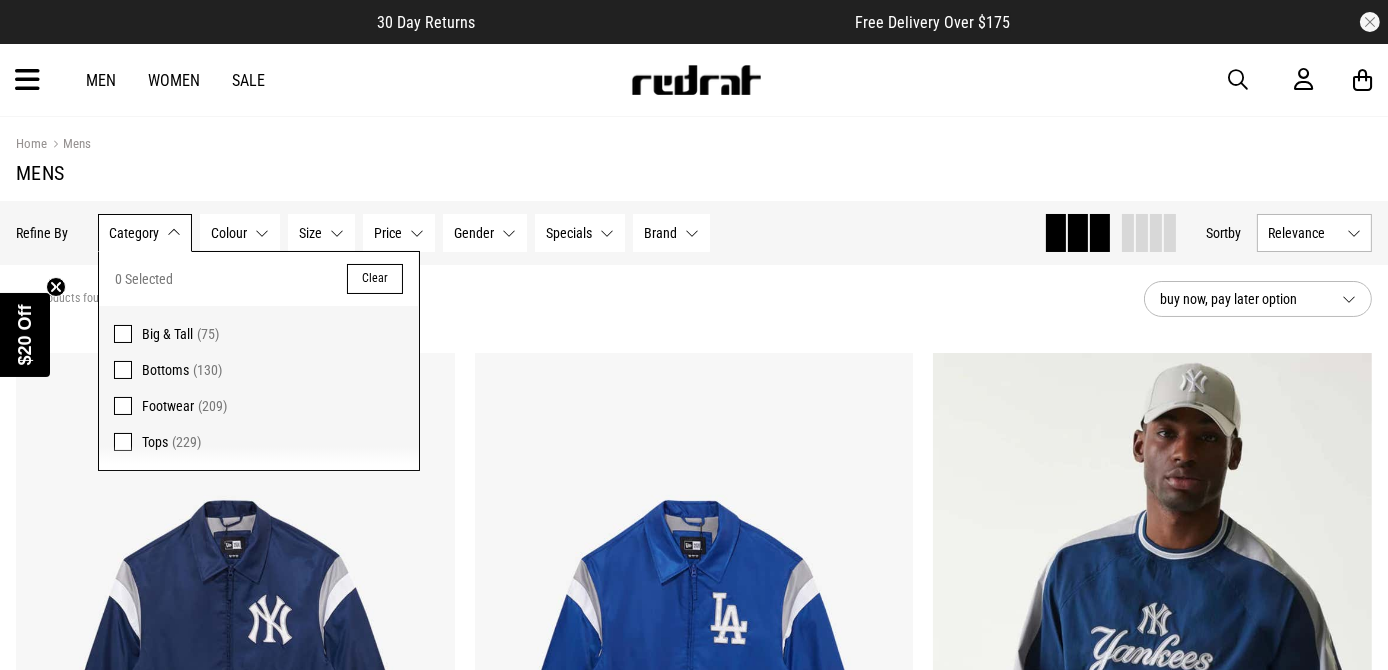 click at bounding box center (123, 406) 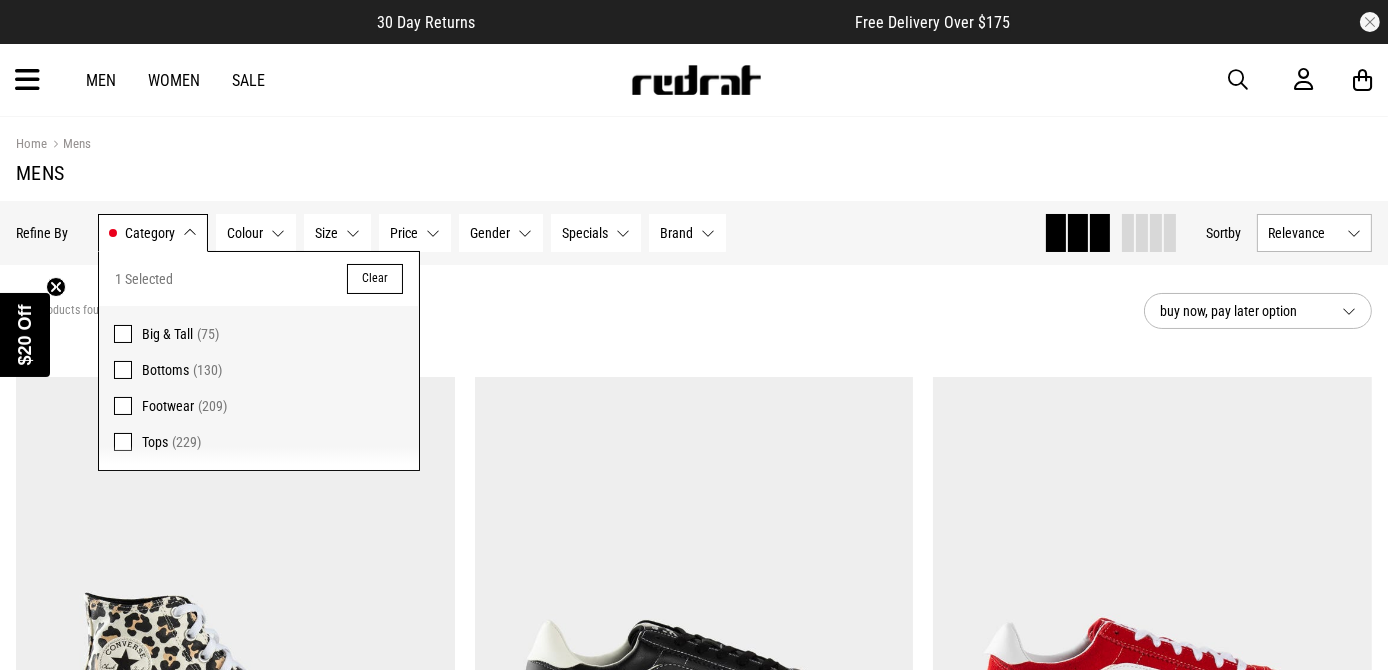 drag, startPoint x: 484, startPoint y: 288, endPoint x: 430, endPoint y: 270, distance: 56.920998 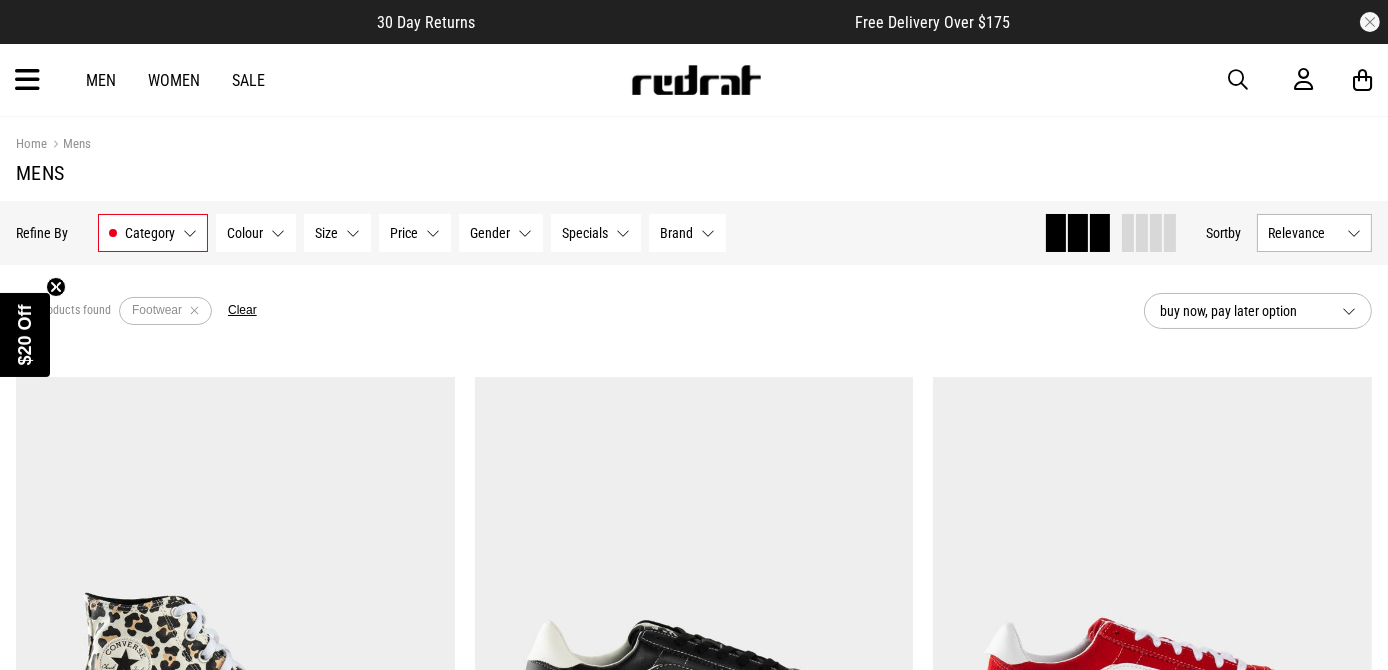 click on "Size  None selected" at bounding box center [337, 233] 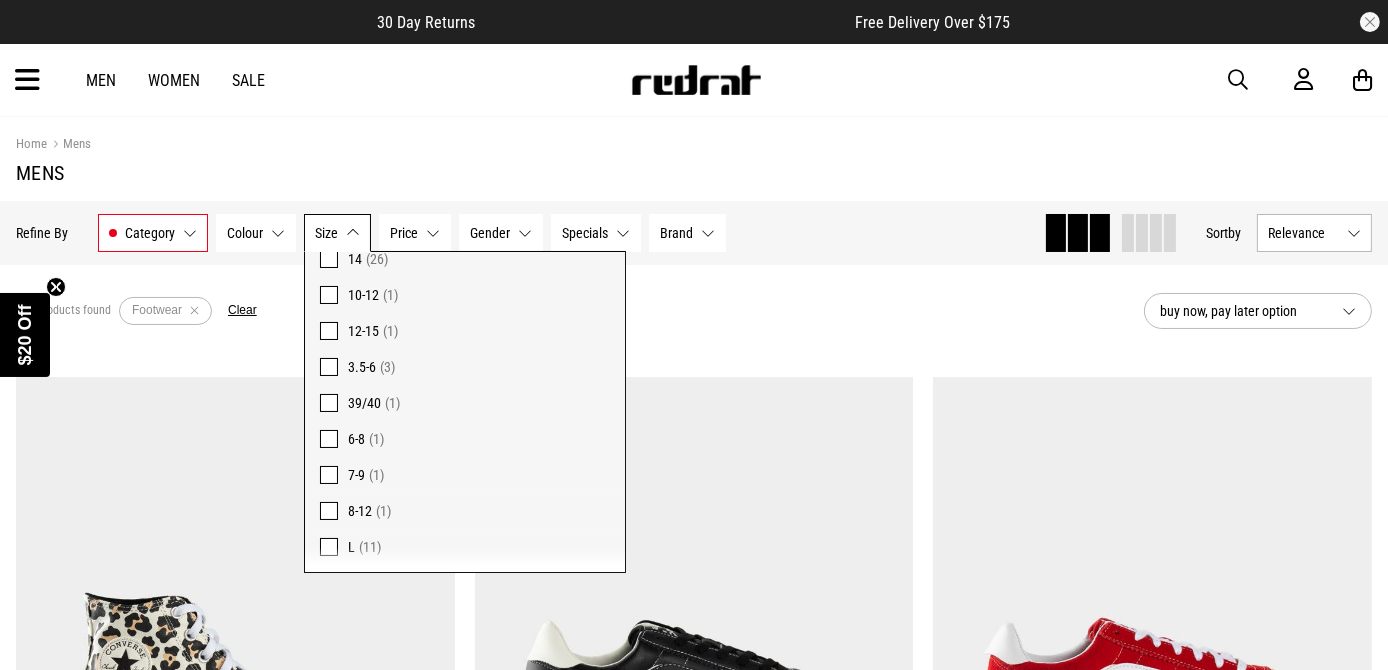 scroll, scrollTop: 473, scrollLeft: 0, axis: vertical 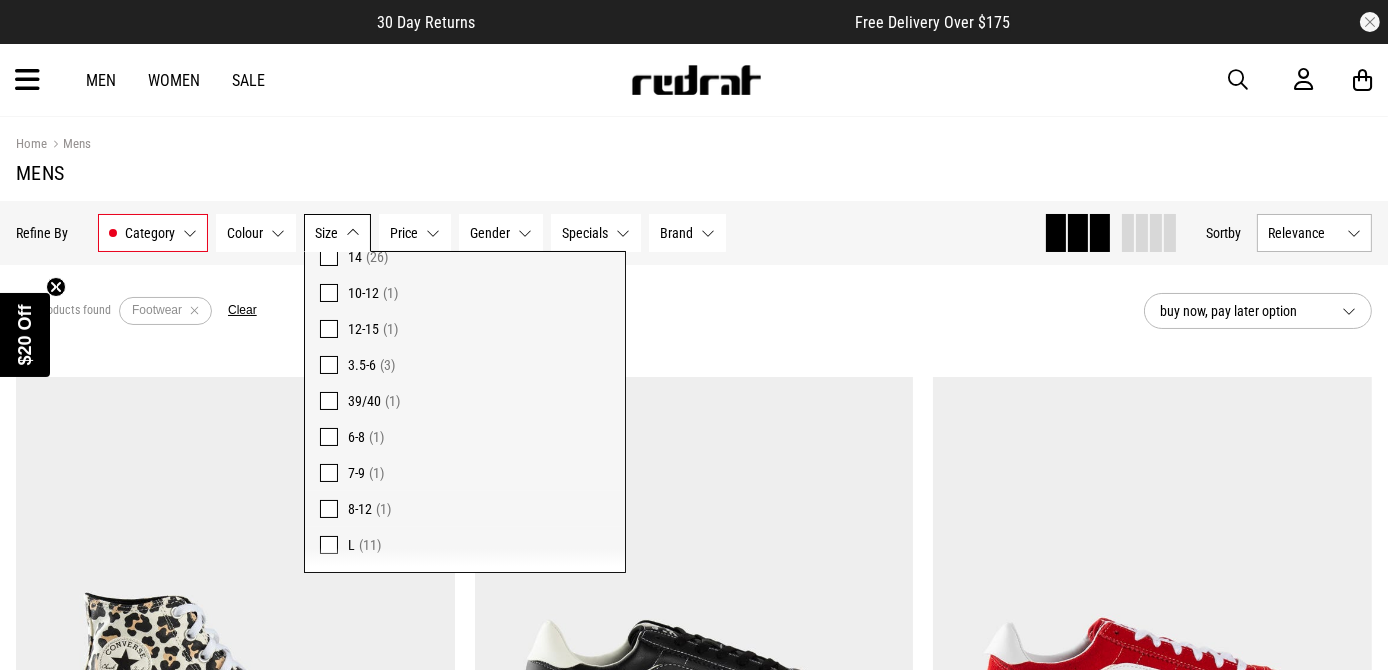 click at bounding box center [329, 329] 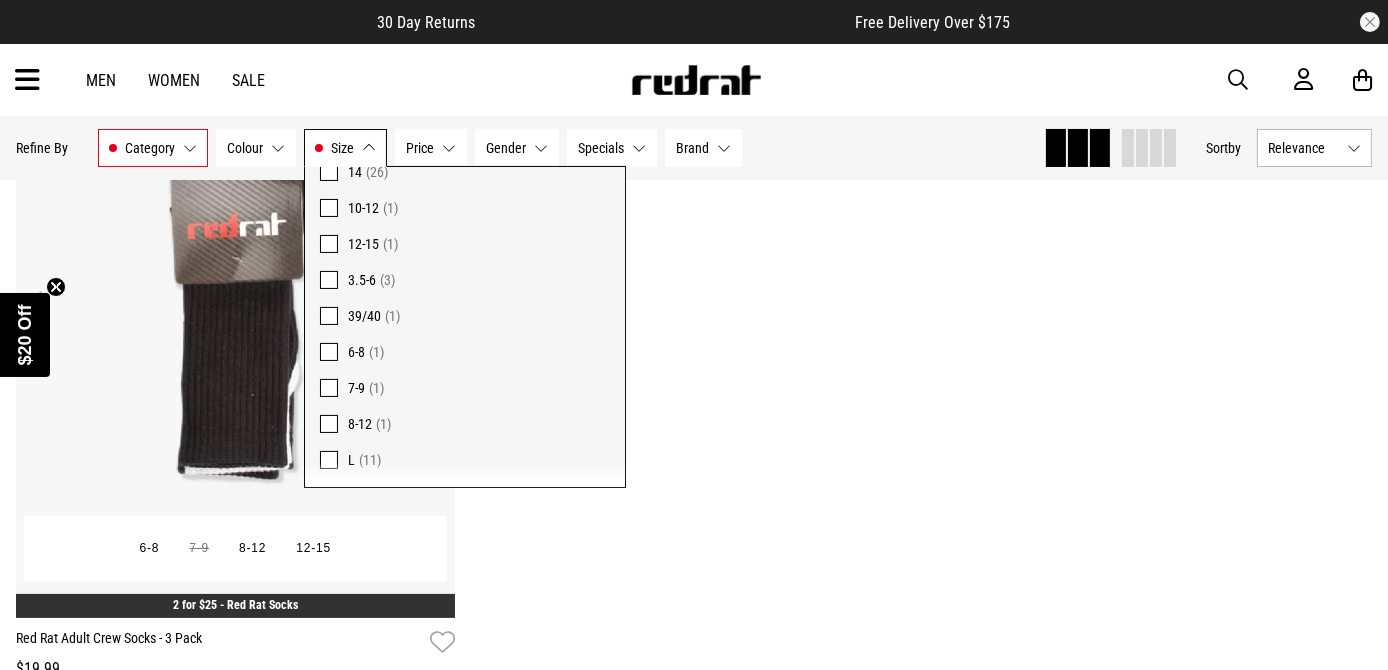 scroll, scrollTop: 282, scrollLeft: 0, axis: vertical 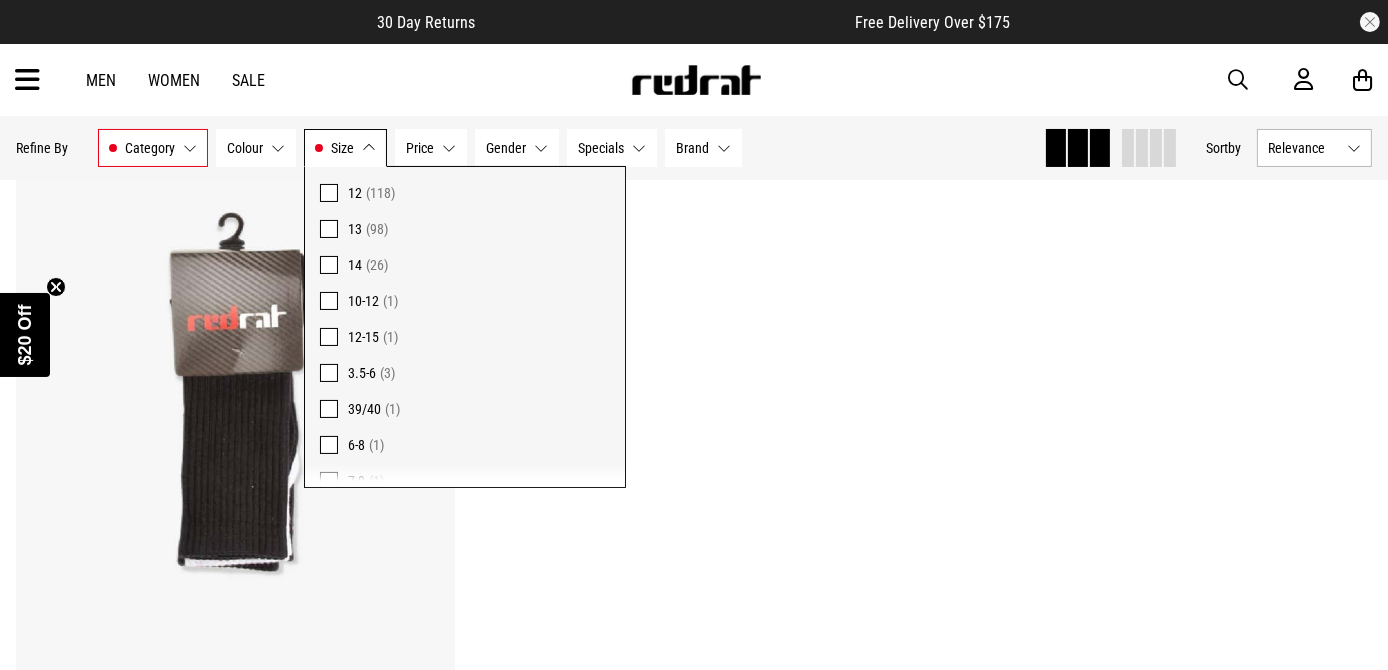 click at bounding box center (329, 265) 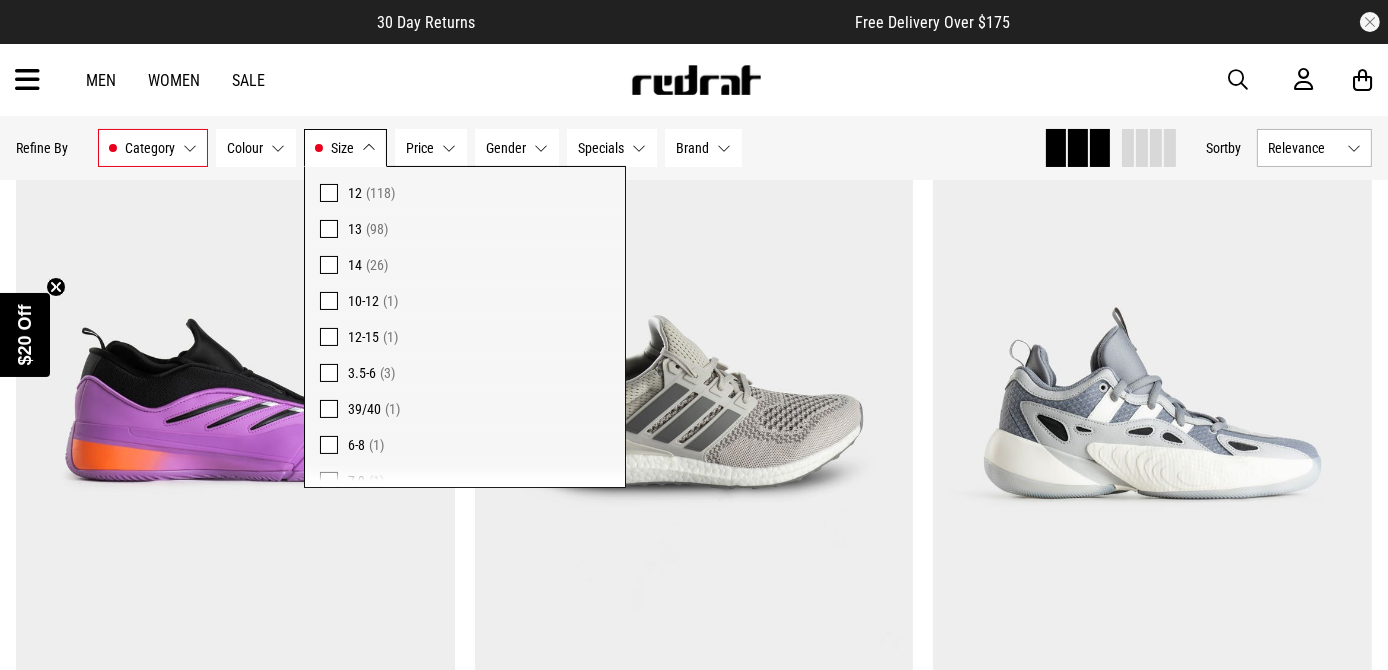 click on "Hide   Refine s   Refine By      Filters  Category  Footwear   Category  1 Selected  Clear  Footwear (27) Colour  None selected   Colour  0 Selected  Clear  Beige (1) Black (7) Blue (2) Green (1) Grey (2) Multi (1) Purple (1) Red (1) White (11) Size  14, 12-15   Size  2 Selected  Clear  3 (1) 4 (8) 5 (38) 6 (36) 7 (77) 8 (89) 9 (102) 10 (107) 11 (107) 12 (118) 13 (98) 14 (26) 10-12 (1) 12-15 (1) 3.5-6 (3) 39/40 (1) 6-8 (1) 7-9 (1) 8-12 (1) L (11) Price  None selected   Price  0 Selected  Clear  $100 - $150 (6) $11 - $20 (1) $150 - $200 (8) $200+ (1) $50 - $100 (11) Gender  None selected   Gender  0 Selected  Clear  Mens (27) Womens (10) Specials  None selected   Specials  0 Selected  Clear  2 for $25 - Red Rat Socks (1) Brand  None selected   Brand  0 Selected  Clear  adidas (16) Puma (5) Red Rat (1) Reebok (2) Vans (3) Clear filters Apply filters" at bounding box center (522, 148) 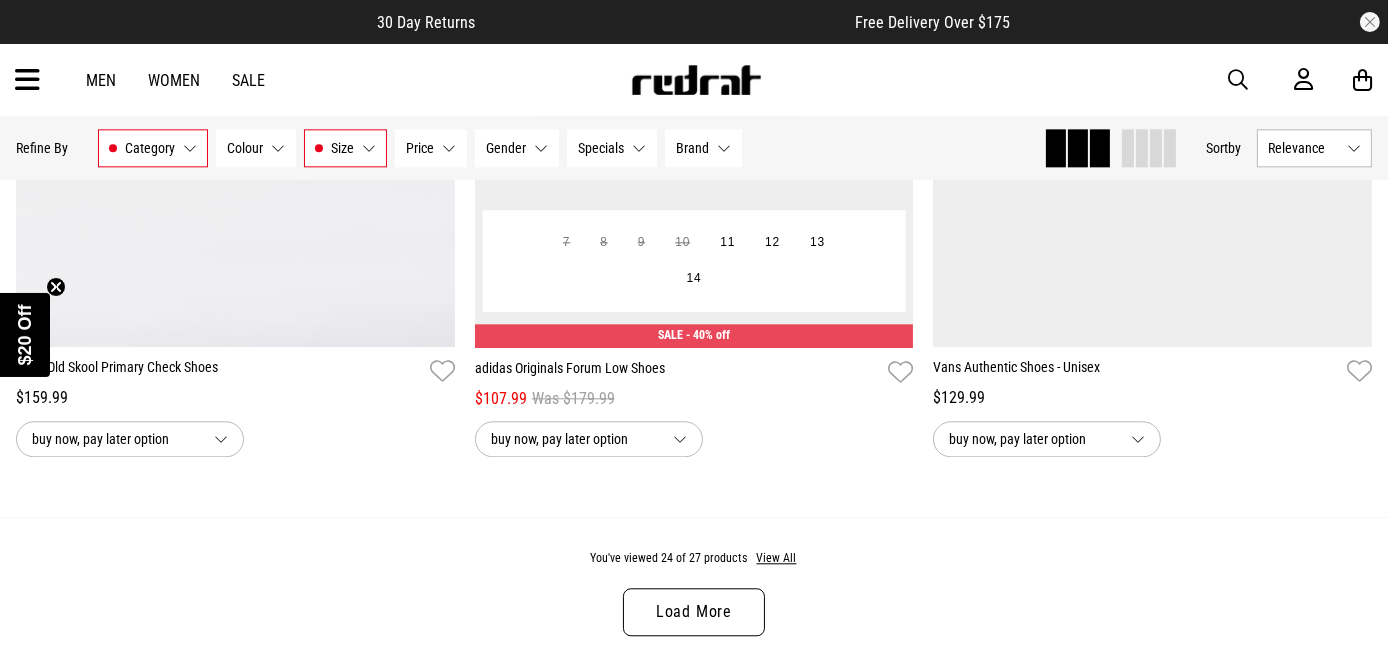 scroll, scrollTop: 6208, scrollLeft: 0, axis: vertical 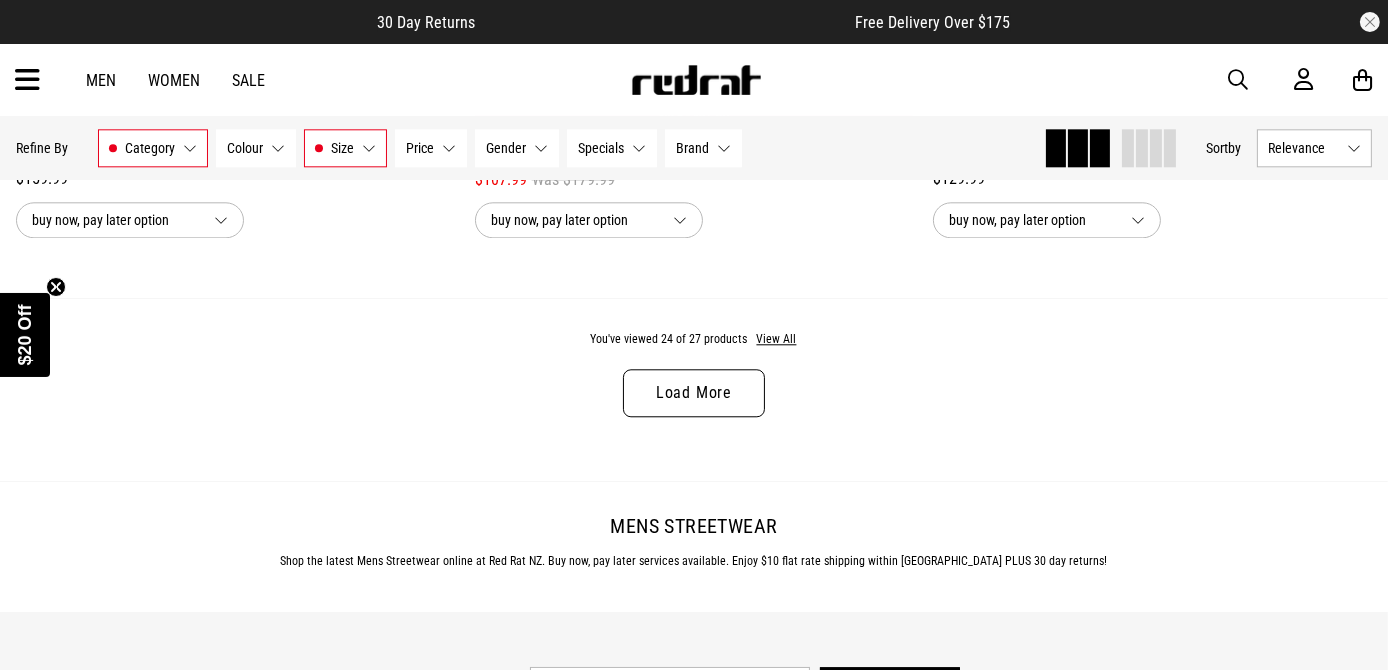click on "You've viewed 24 of 27 products  View All   Load More" at bounding box center [694, 389] 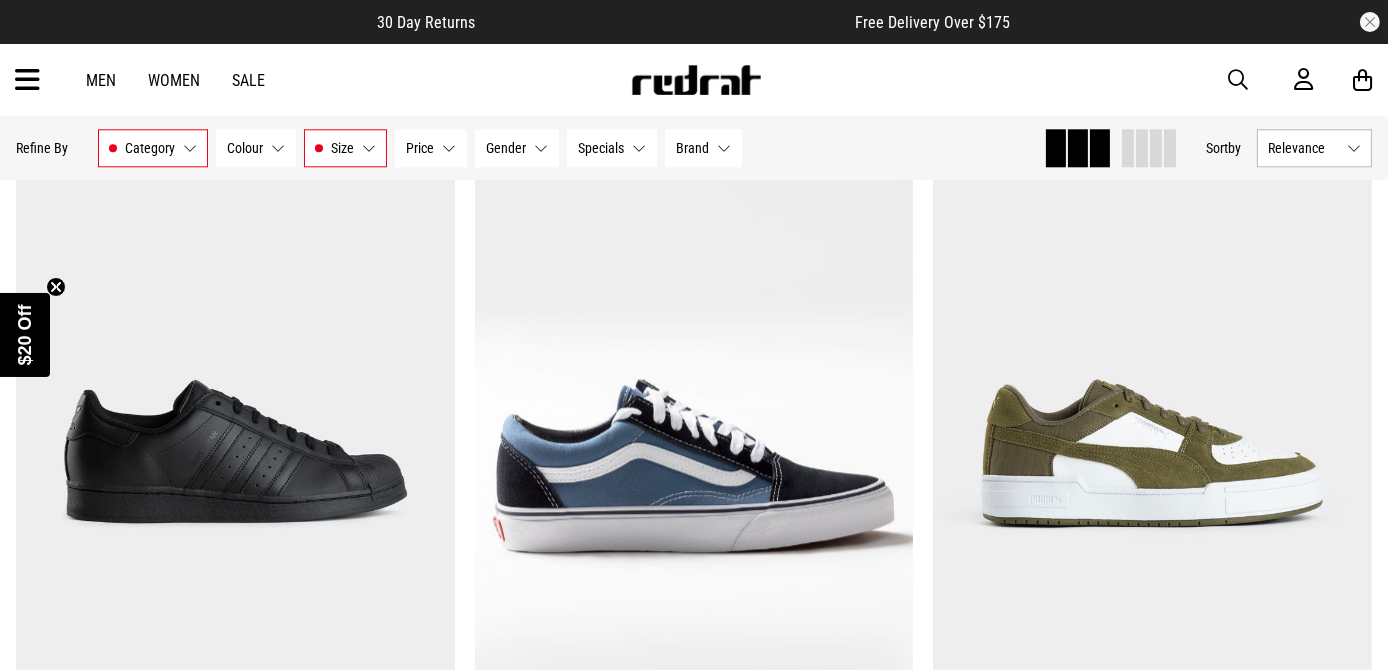 scroll, scrollTop: 6115, scrollLeft: 0, axis: vertical 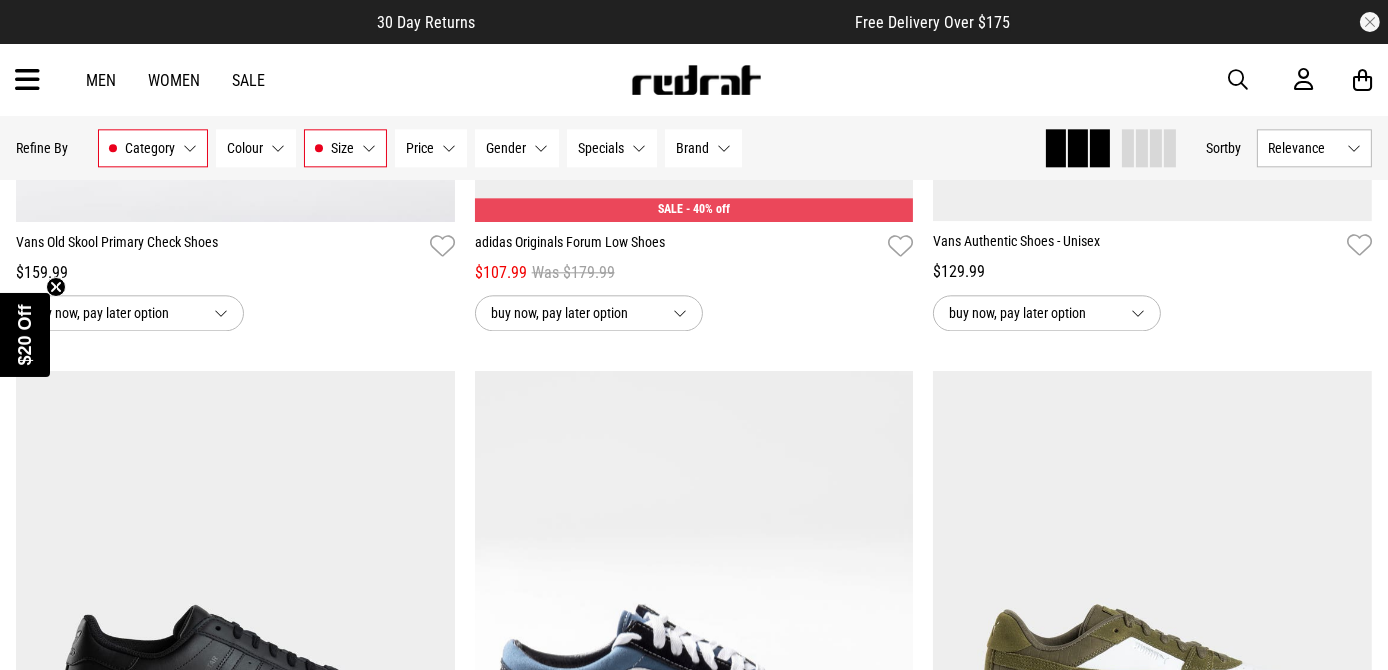 click on "Category  Footwear" at bounding box center [153, 148] 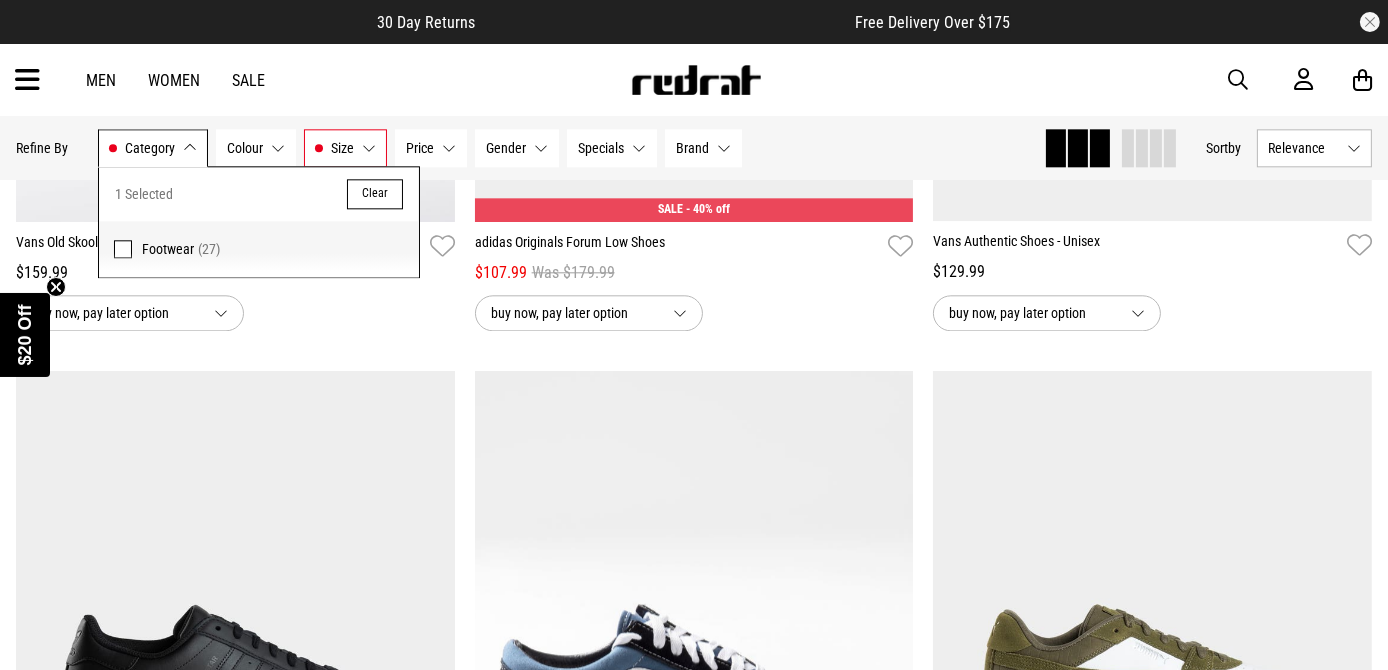 click at bounding box center (123, 249) 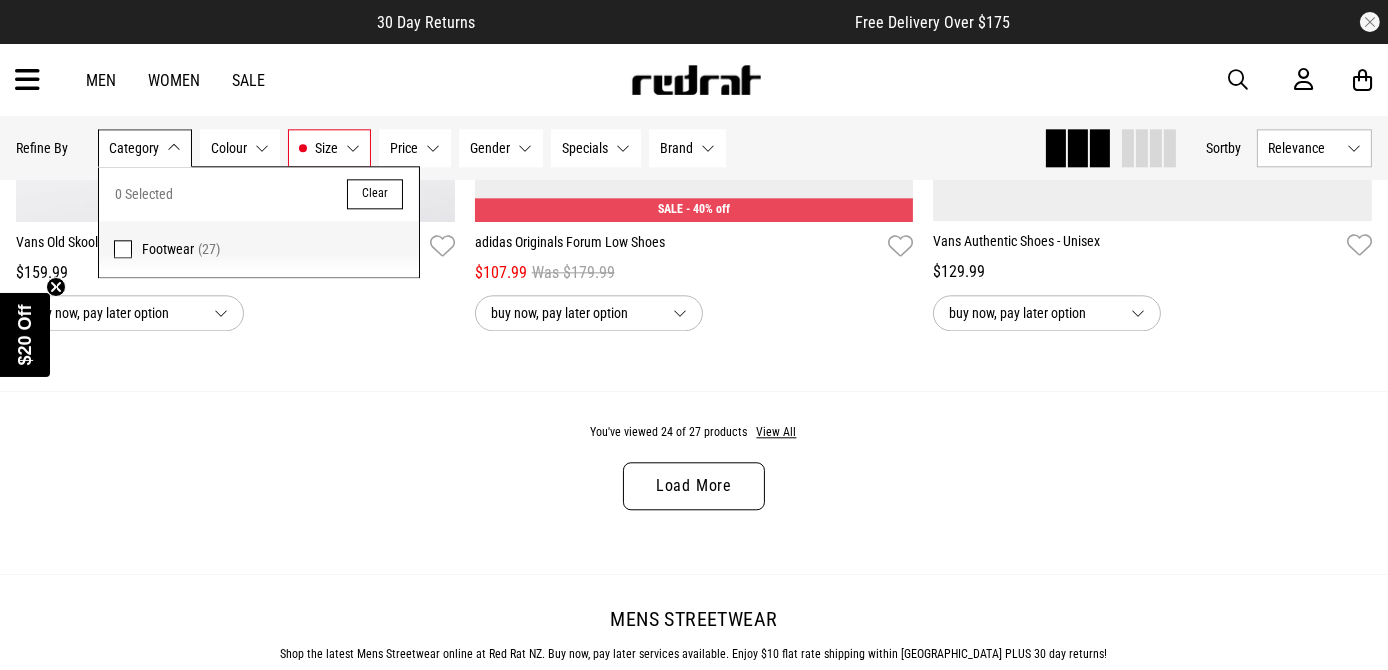 drag, startPoint x: 362, startPoint y: 202, endPoint x: 334, endPoint y: 202, distance: 28 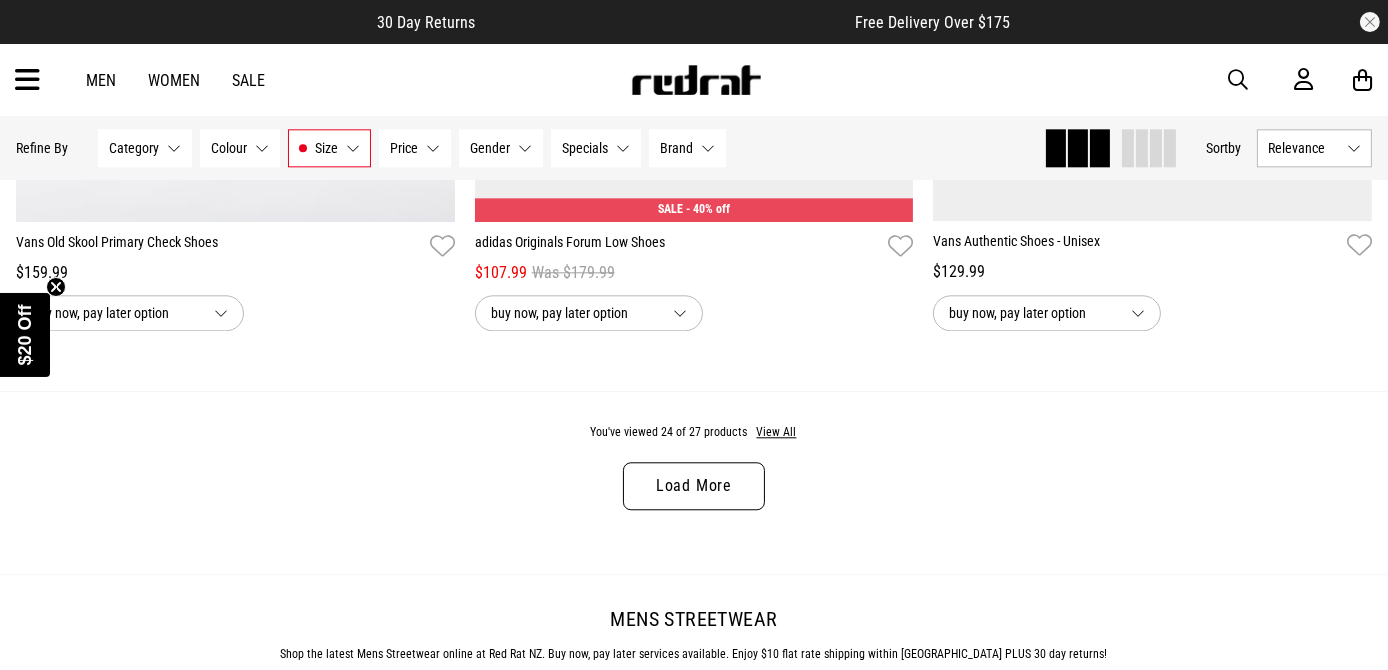 click on "Category" at bounding box center [134, 148] 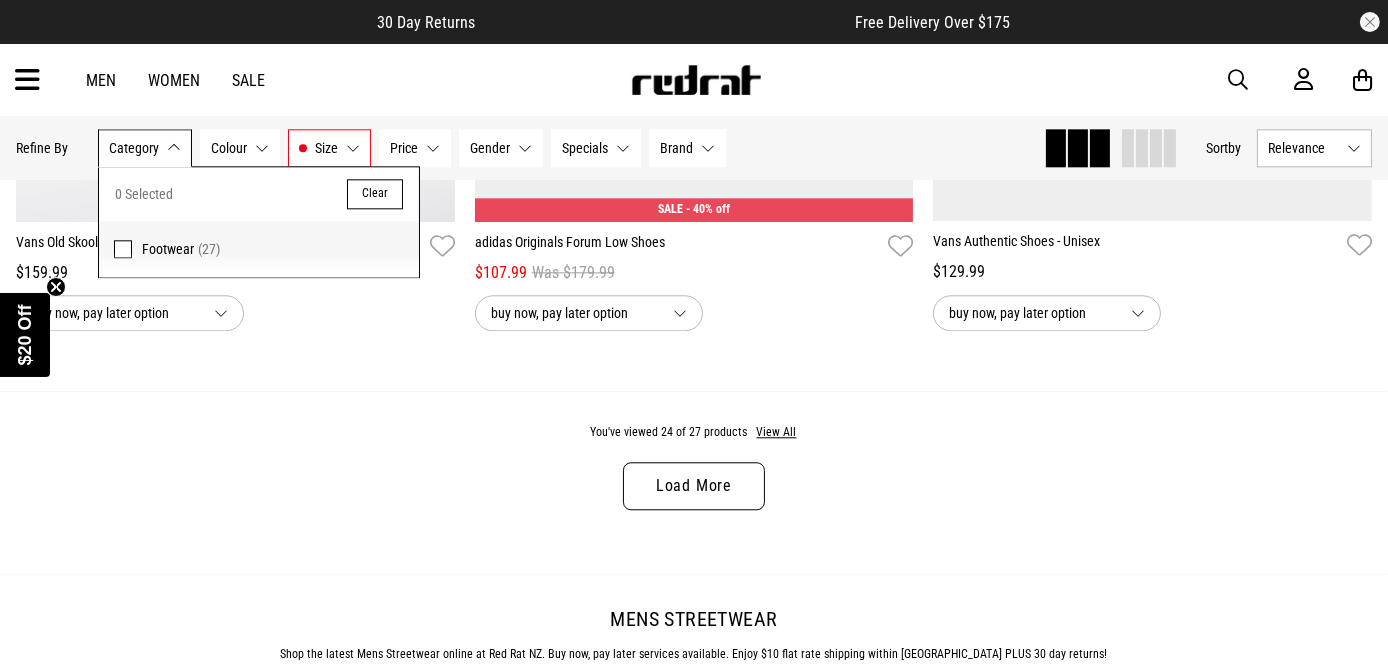 click on "Clear" at bounding box center [375, 194] 